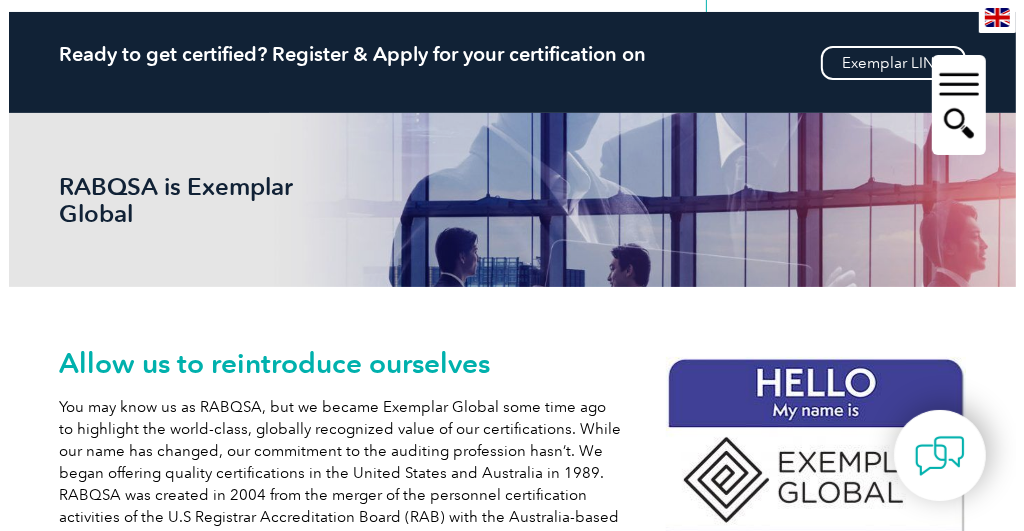 scroll, scrollTop: 0, scrollLeft: 0, axis: both 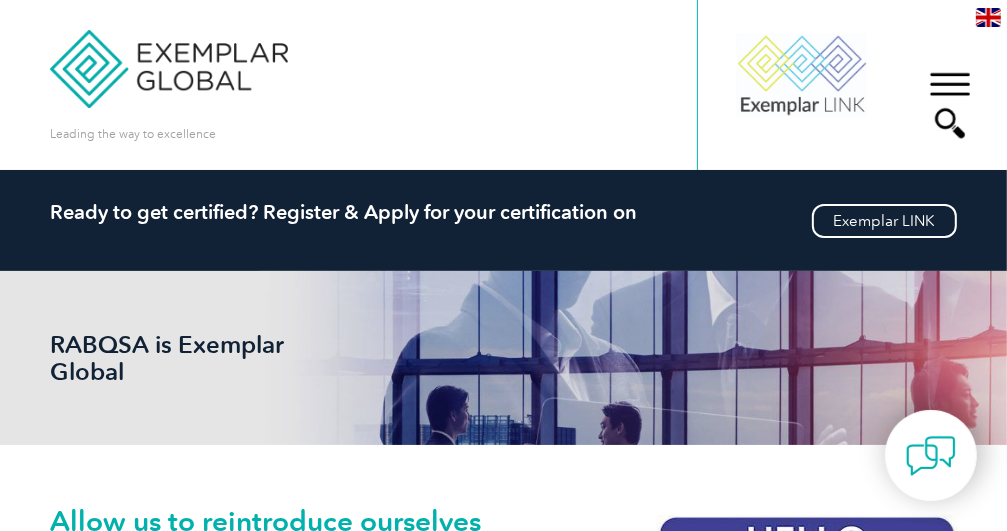 click on "▼" at bounding box center [950, 105] 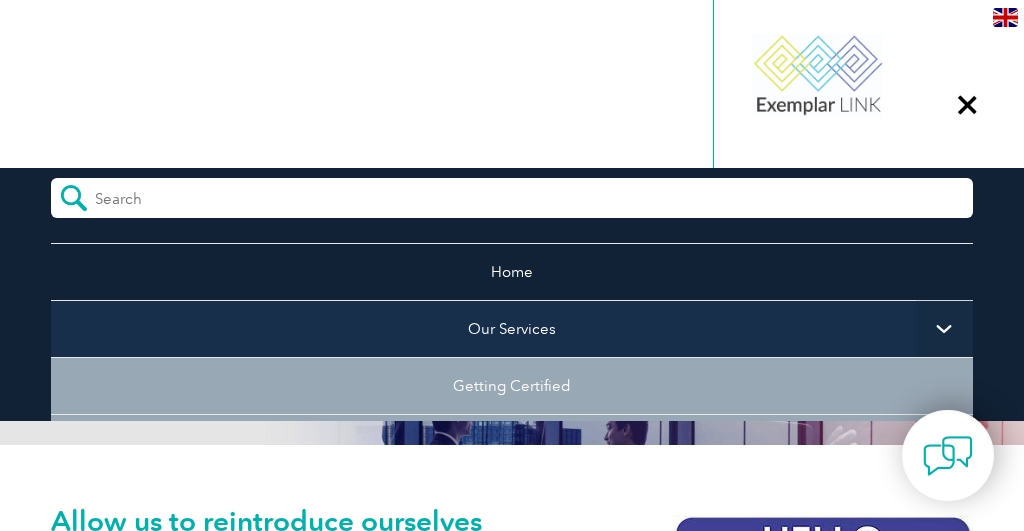 click on "Our Services" at bounding box center [512, 328] 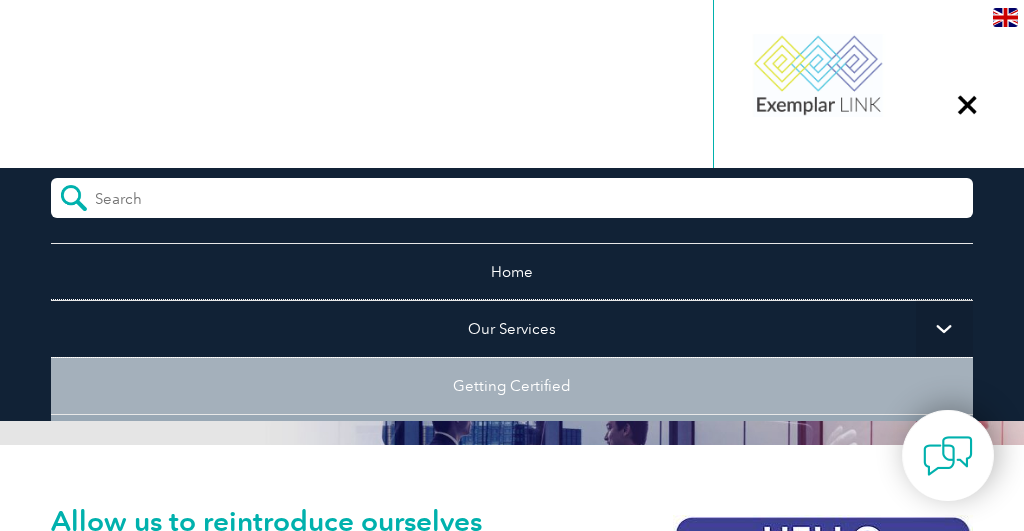 scroll, scrollTop: 200, scrollLeft: 0, axis: vertical 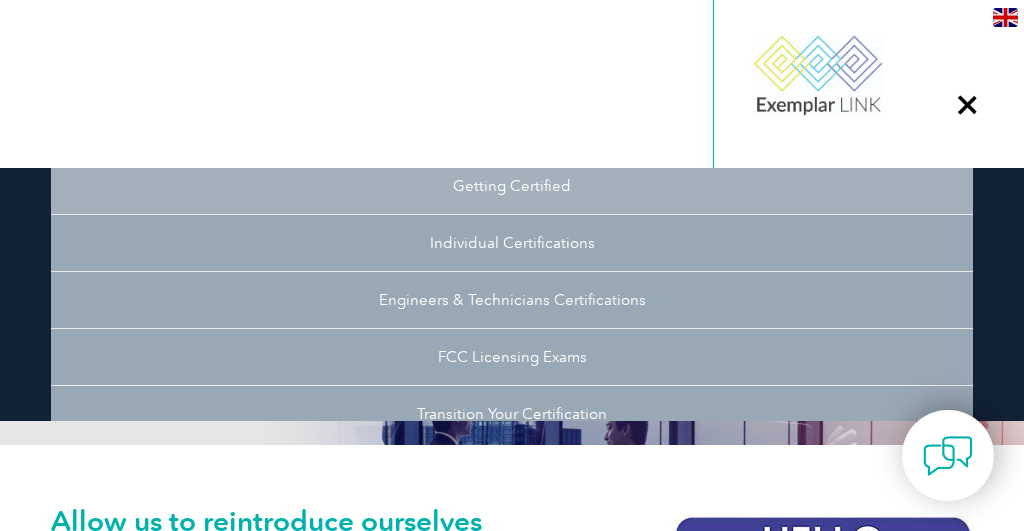 click on "Getting Certified" at bounding box center (512, 185) 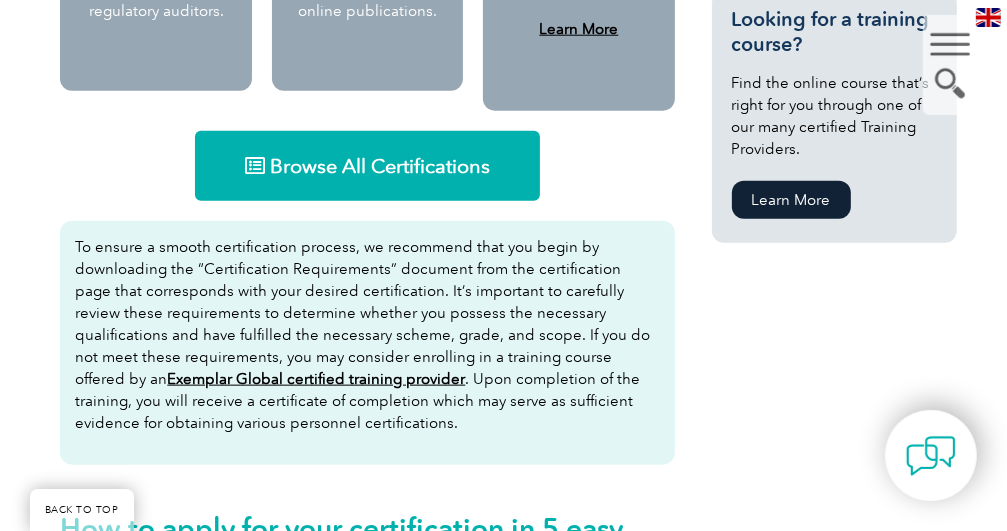 scroll, scrollTop: 1432, scrollLeft: 0, axis: vertical 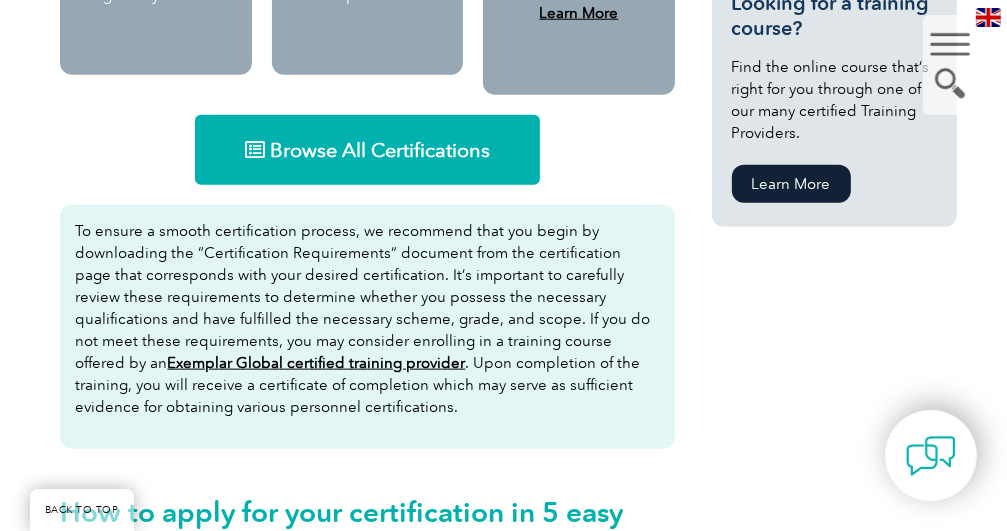 click on "Browse All Certifications" at bounding box center [367, 150] 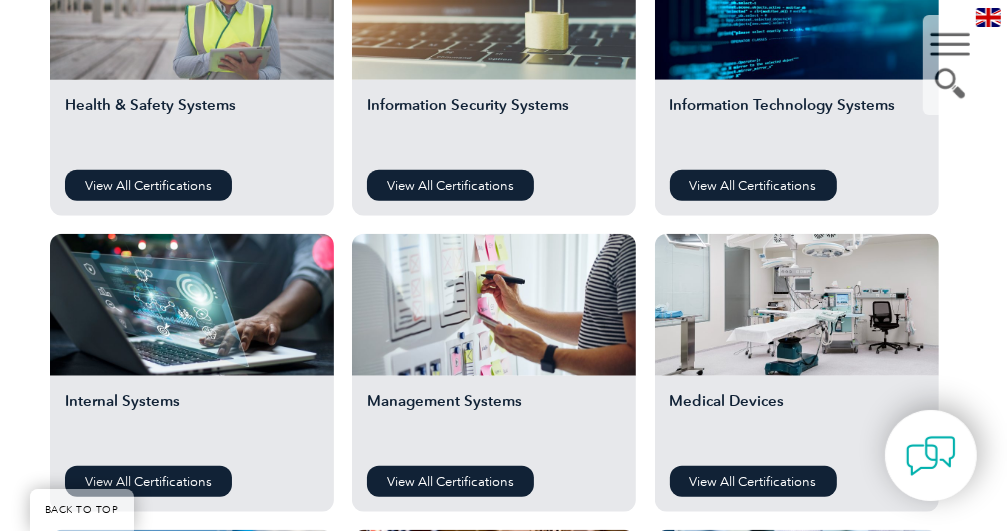 scroll, scrollTop: 1200, scrollLeft: 0, axis: vertical 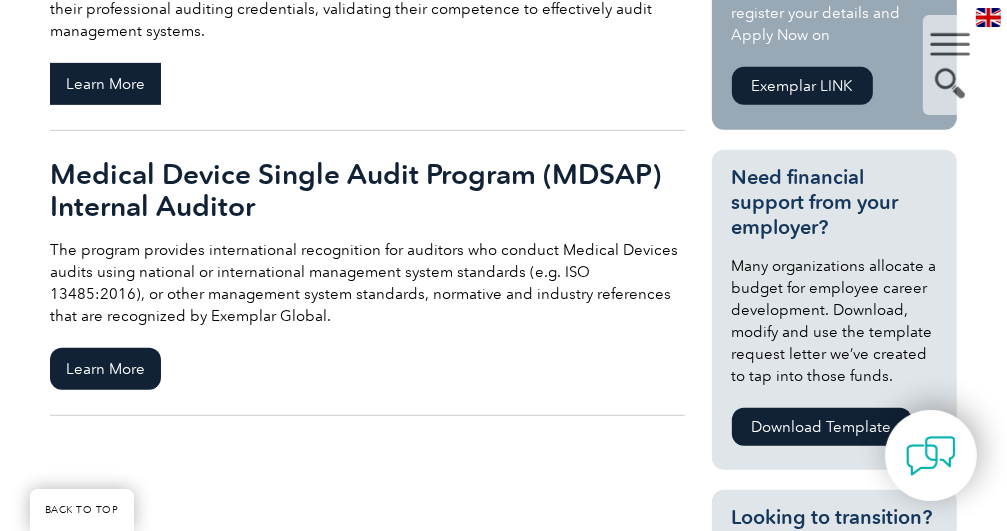 click on "Learn More" at bounding box center (105, 84) 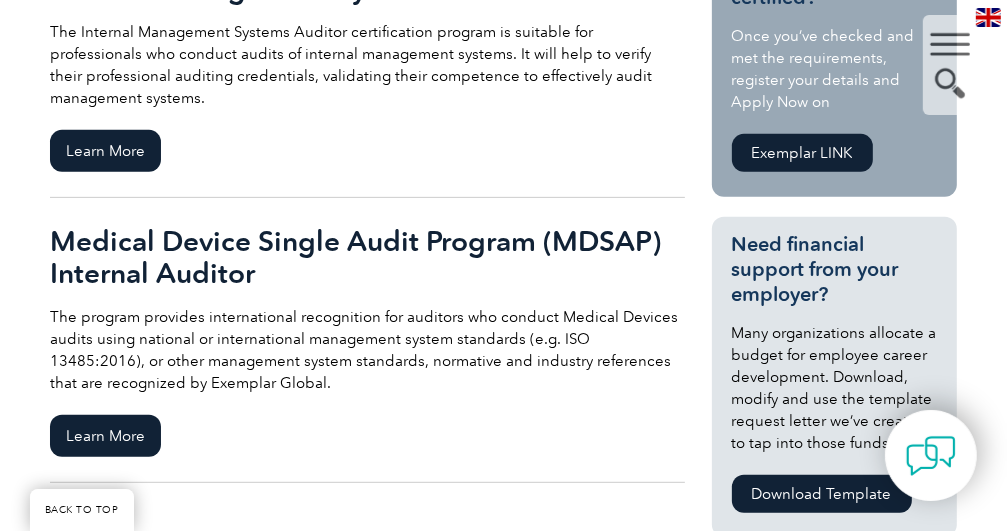 scroll, scrollTop: 400, scrollLeft: 0, axis: vertical 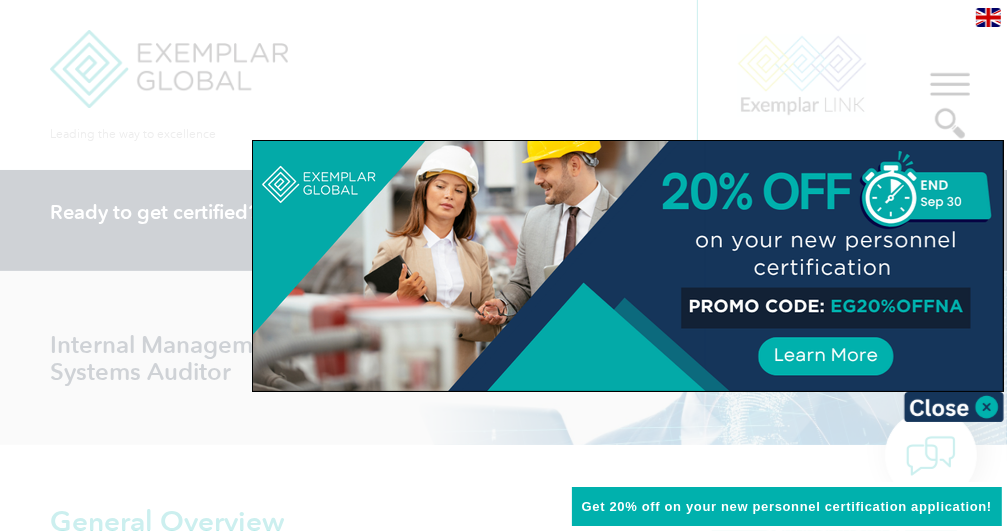 click at bounding box center [503, 265] 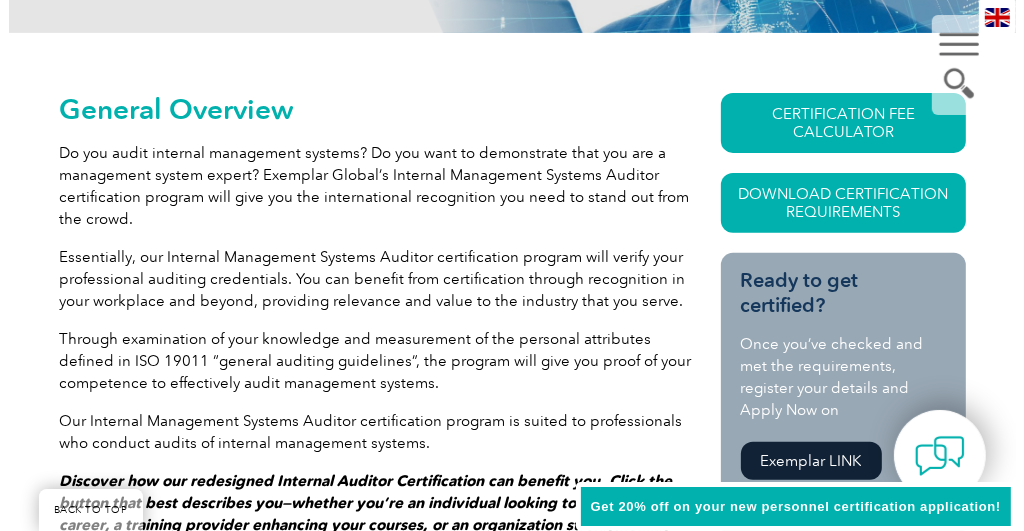 scroll, scrollTop: 400, scrollLeft: 0, axis: vertical 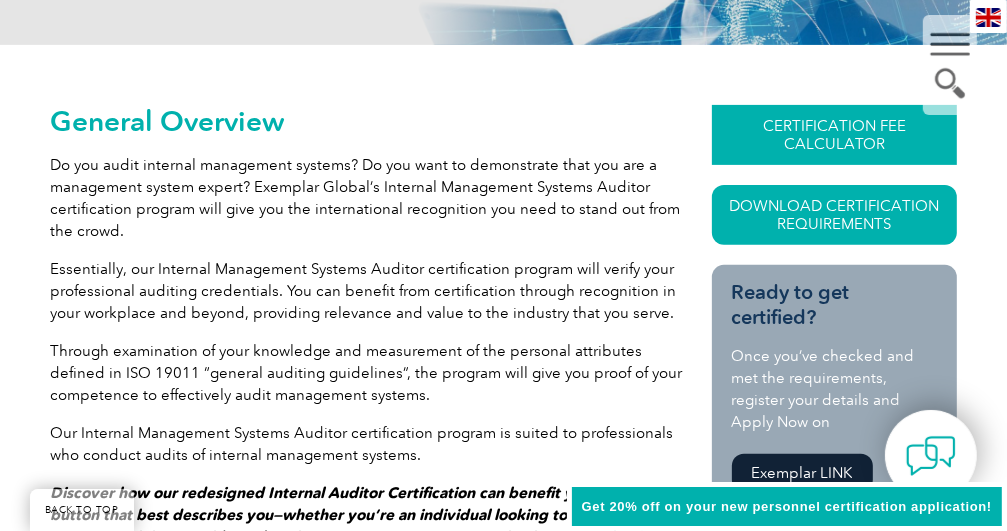 click on "CERTIFICATION FEE CALCULATOR" at bounding box center (834, 135) 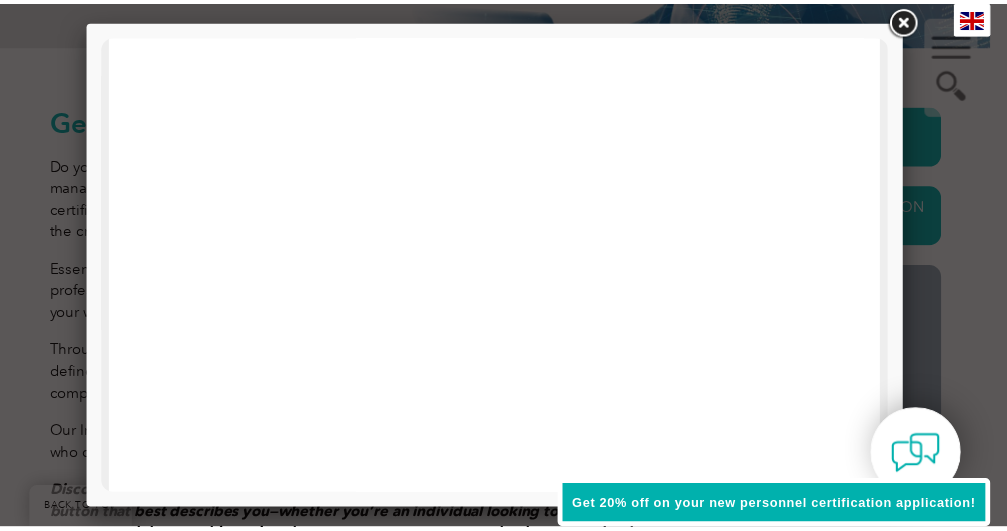 scroll, scrollTop: 1000, scrollLeft: 0, axis: vertical 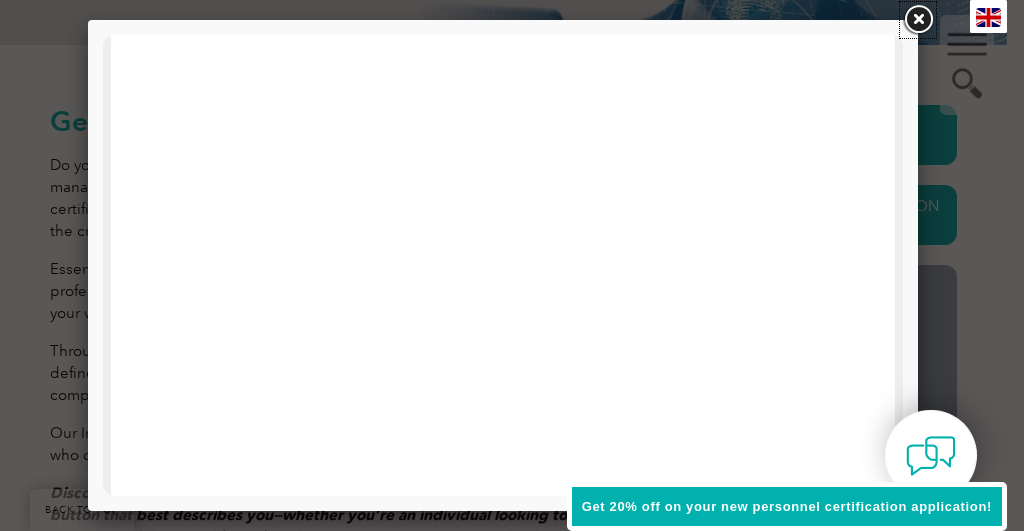 click at bounding box center [918, 20] 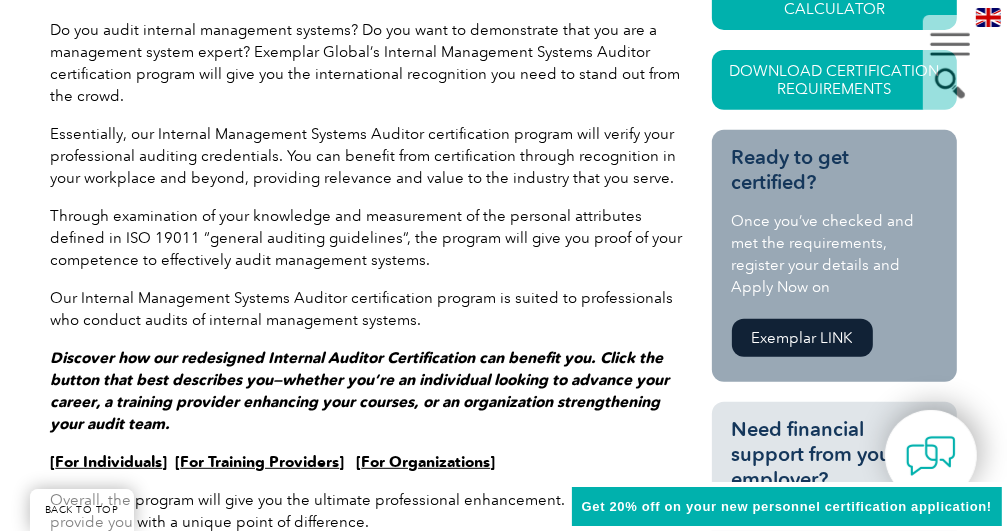 scroll, scrollTop: 500, scrollLeft: 0, axis: vertical 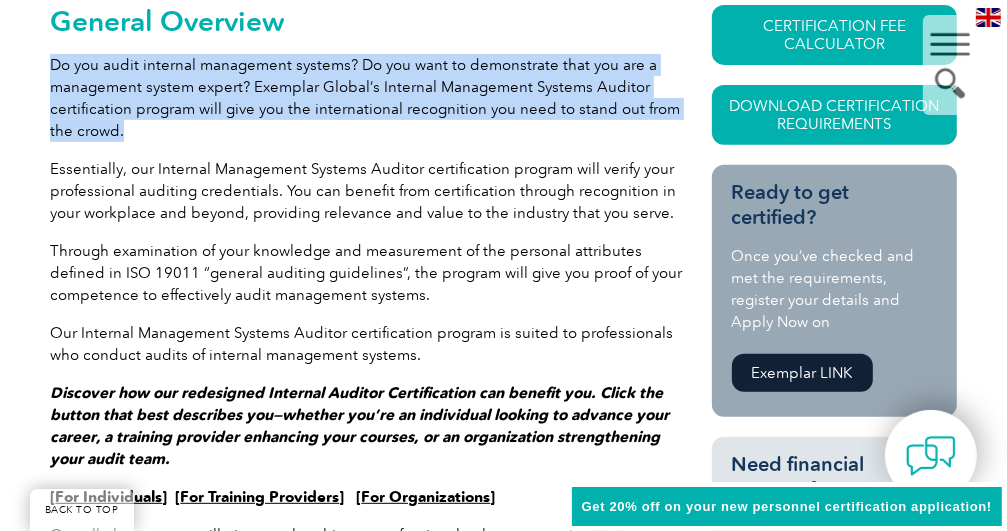 drag, startPoint x: 52, startPoint y: 60, endPoint x: 385, endPoint y: 134, distance: 341.12314 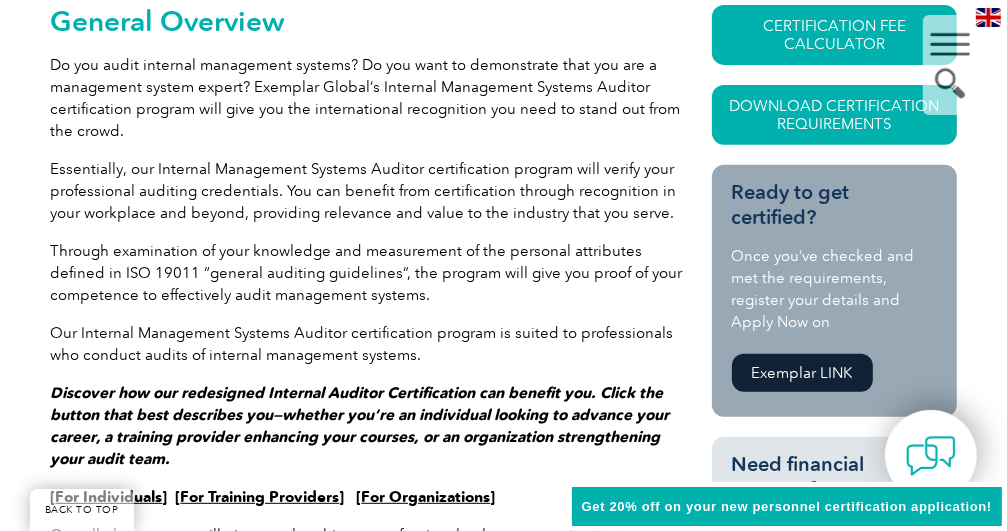 click on "Essentially, our Internal Management Systems Auditor certification program will verify your professional auditing credentials. You can benefit from certification through recognition in your workplace and beyond, providing relevance and value to the industry that you serve." at bounding box center (367, 191) 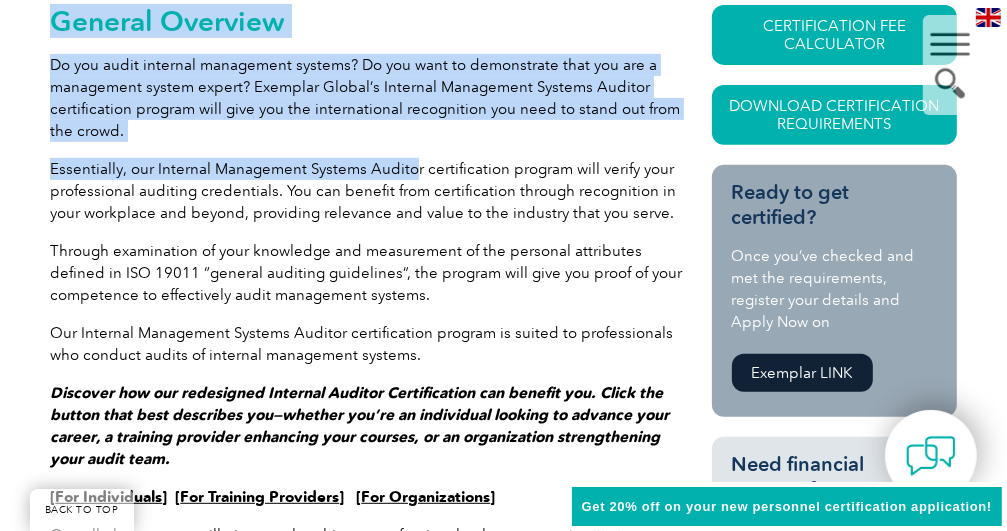 drag, startPoint x: 18, startPoint y: 169, endPoint x: 412, endPoint y: 175, distance: 394.0457 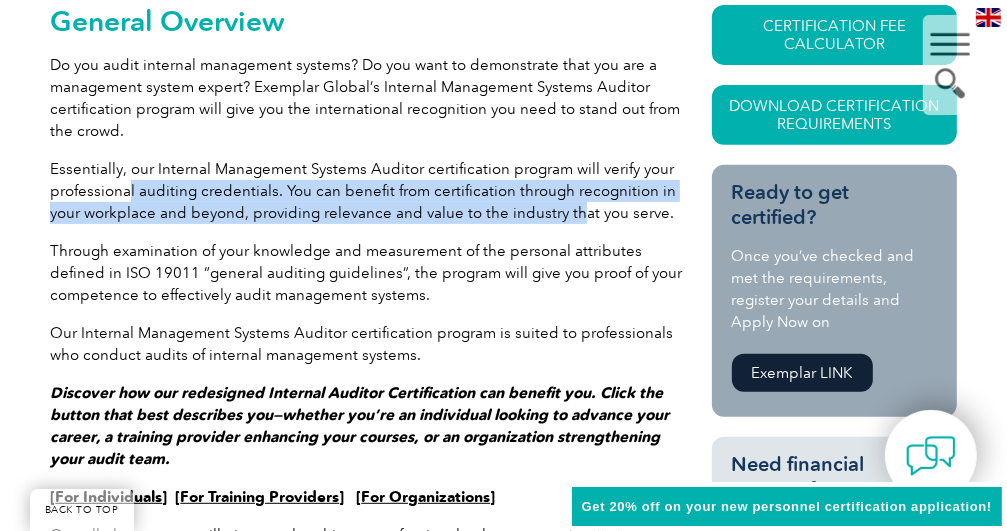 drag, startPoint x: 128, startPoint y: 189, endPoint x: 575, endPoint y: 218, distance: 447.93973 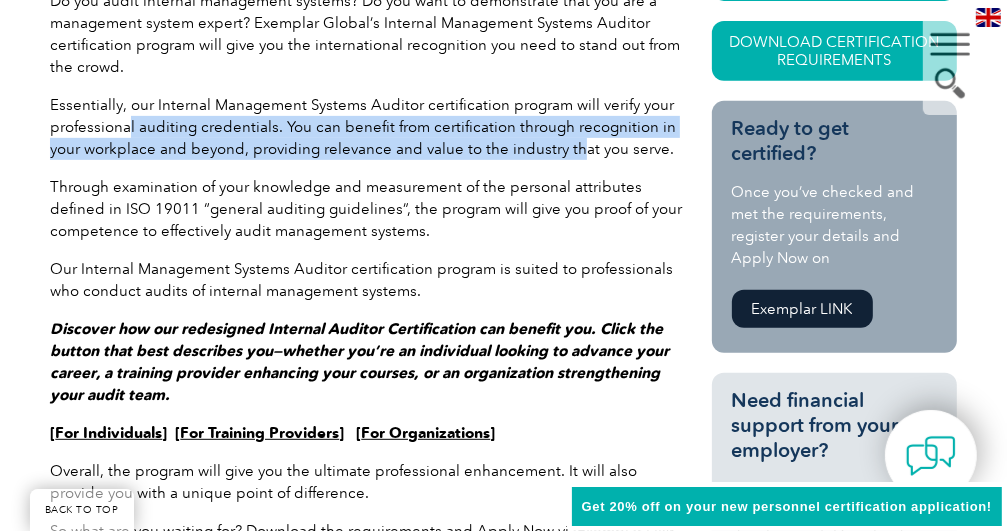 scroll, scrollTop: 600, scrollLeft: 0, axis: vertical 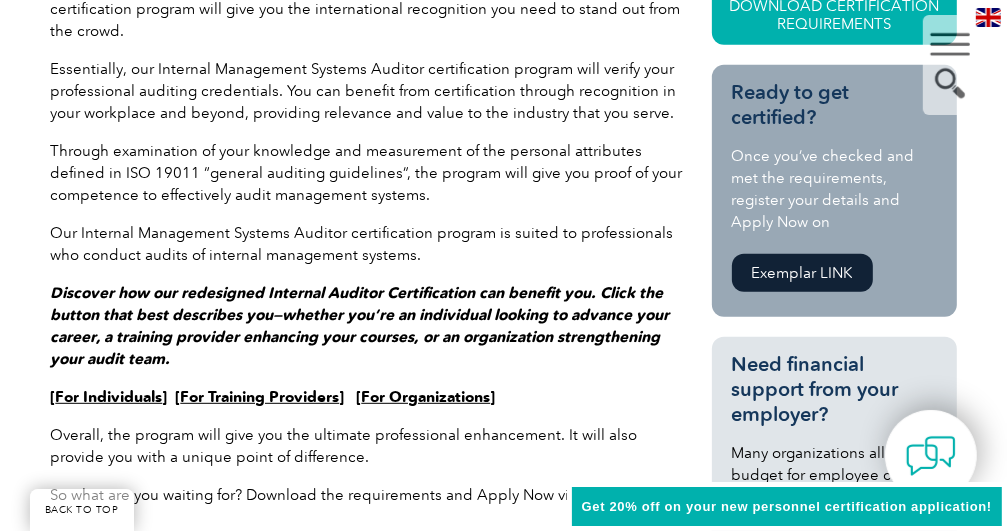 click on "General Overview
Do you audit internal management systems? Do you want to demonstrate that you are a management system expert? Exemplar Global’s Internal Management Systems Auditor certification program will give you the international recognition you need to stand out from the crowd.
Essentially, our Internal Management Systems Auditor certification program will verify your professional auditing credentials. You can benefit from certification through recognition in your workplace and beyond, providing relevance and value to the industry that you serve.
Through examination of your knowledge and measurement of the personal attributes defined in ISO 19011 “general auditing guidelines”, the program will give you proof of your competence to effectively audit management systems.
Our Internal Management Systems Auditor certification program is suited to professionals who conduct audits of internal management systems.
[ For Individuals ]  [ ]   [ ]" at bounding box center (367, 985) 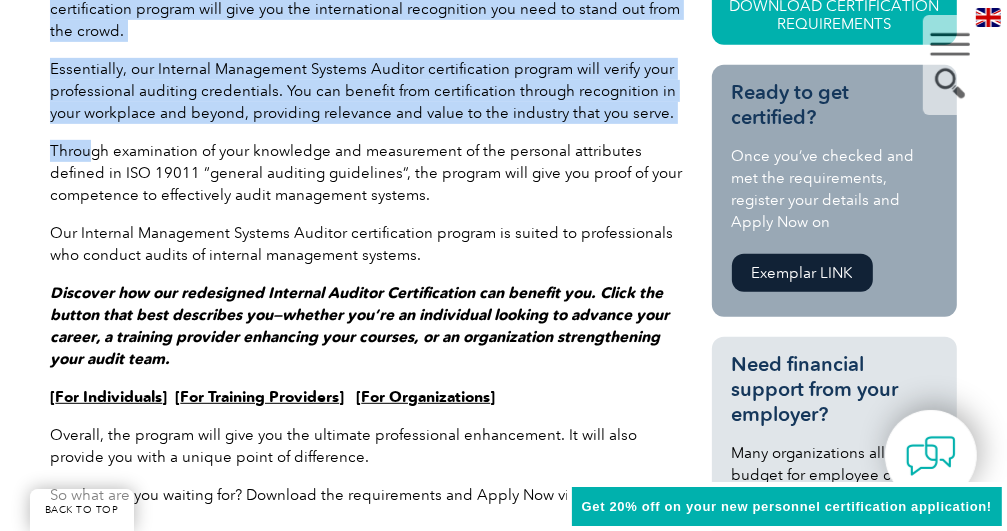 drag, startPoint x: 48, startPoint y: 137, endPoint x: 94, endPoint y: 143, distance: 46.389652 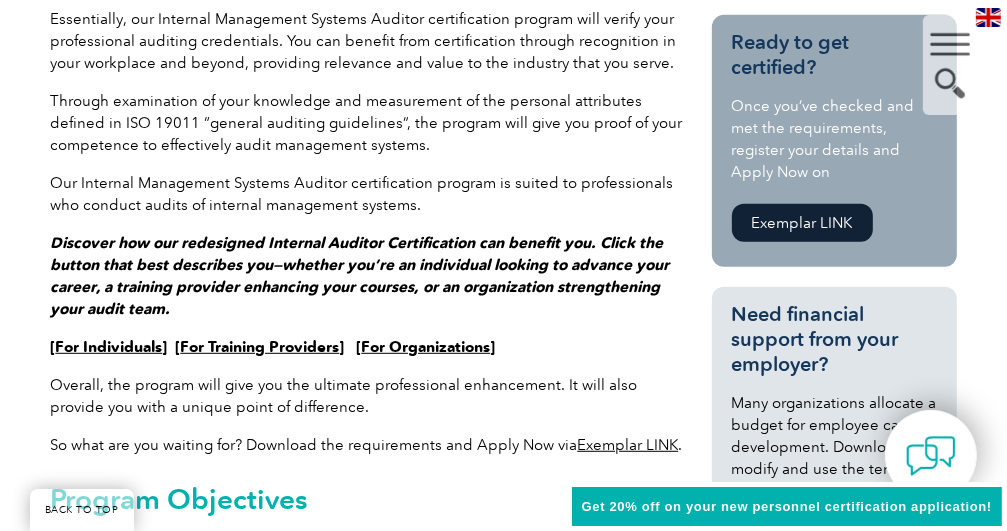 scroll, scrollTop: 700, scrollLeft: 0, axis: vertical 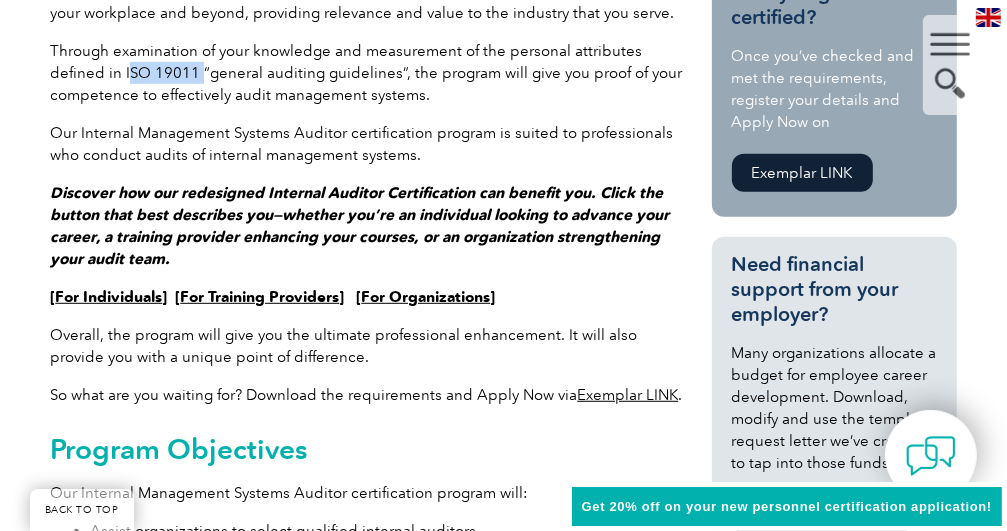 drag, startPoint x: 128, startPoint y: 71, endPoint x: 199, endPoint y: 68, distance: 71.063354 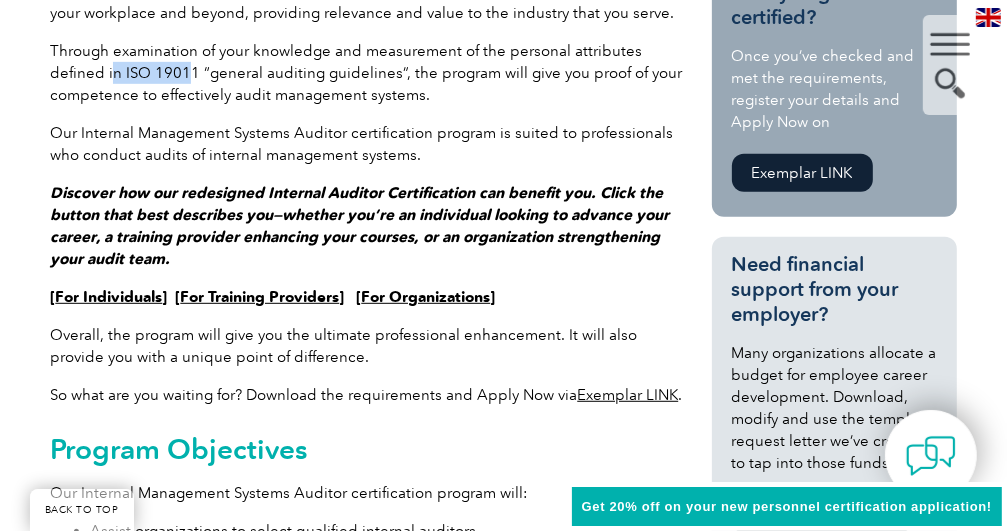 drag, startPoint x: 180, startPoint y: 73, endPoint x: 114, endPoint y: 72, distance: 66.007576 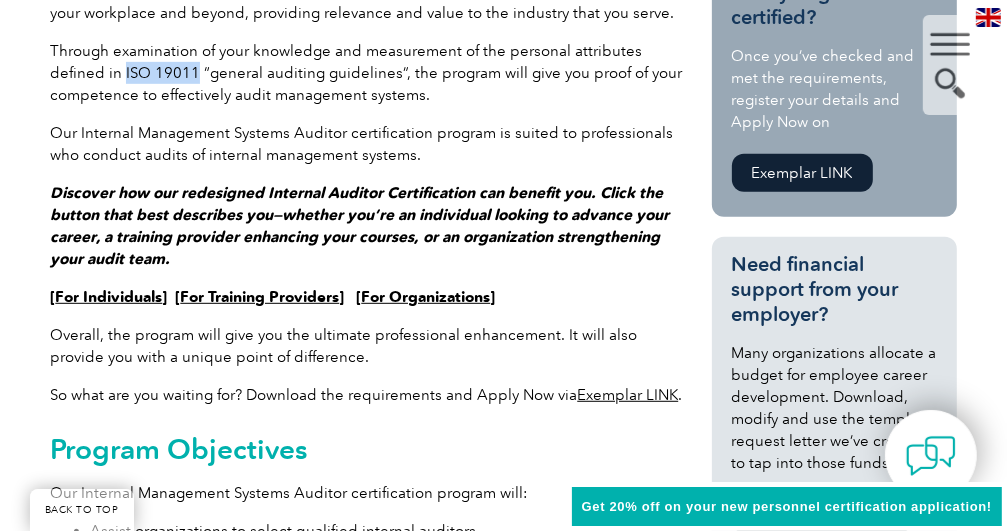 drag, startPoint x: 122, startPoint y: 76, endPoint x: 192, endPoint y: 76, distance: 70 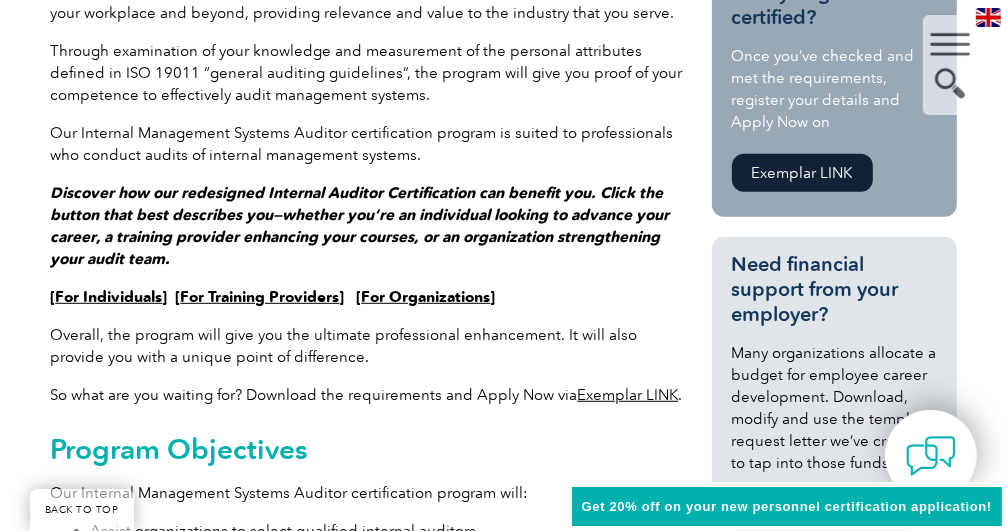 click on "Our Internal Management Systems Auditor certification program is suited to professionals who conduct audits of internal management systems." at bounding box center (367, 144) 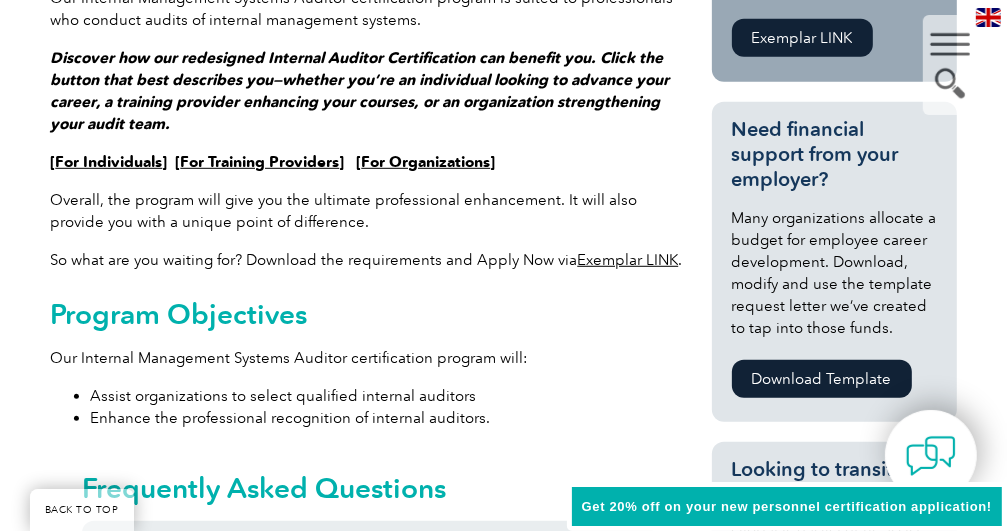 scroll, scrollTop: 800, scrollLeft: 0, axis: vertical 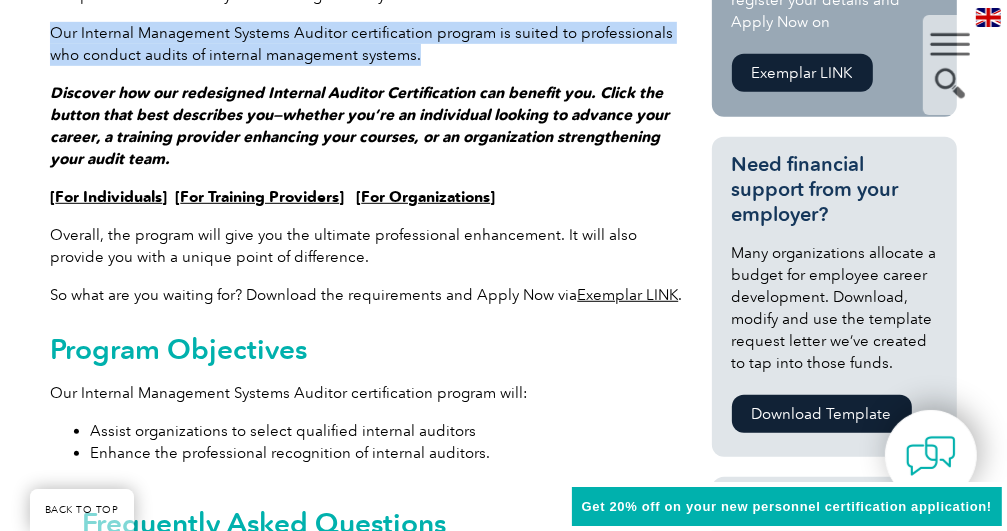 drag, startPoint x: 51, startPoint y: 36, endPoint x: 527, endPoint y: 50, distance: 476.20584 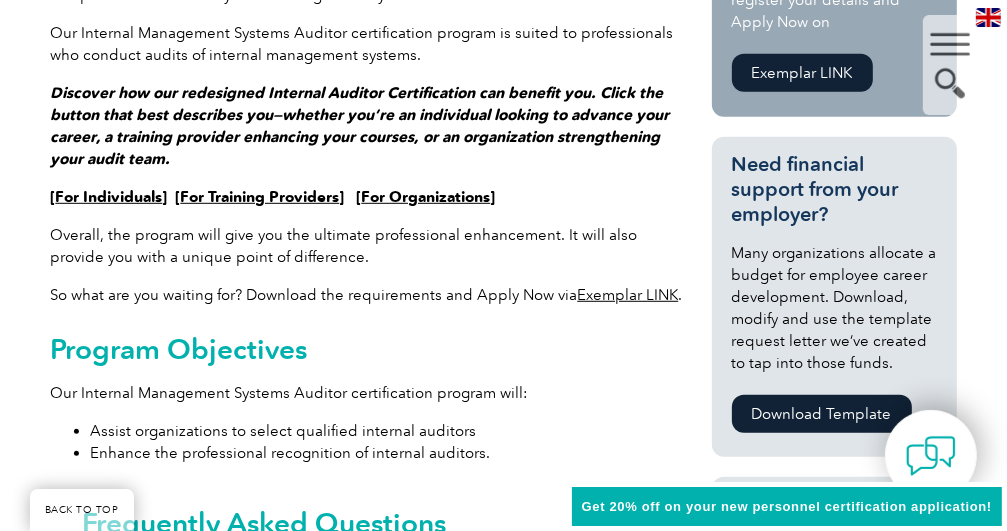 click on "Discover how our redesigned Internal Auditor Certification can benefit you. Click the button that best describes you—whether you’re an individual looking to advance your career, a training provider enhancing your courses, or an organization strengthening your audit team." at bounding box center [359, 126] 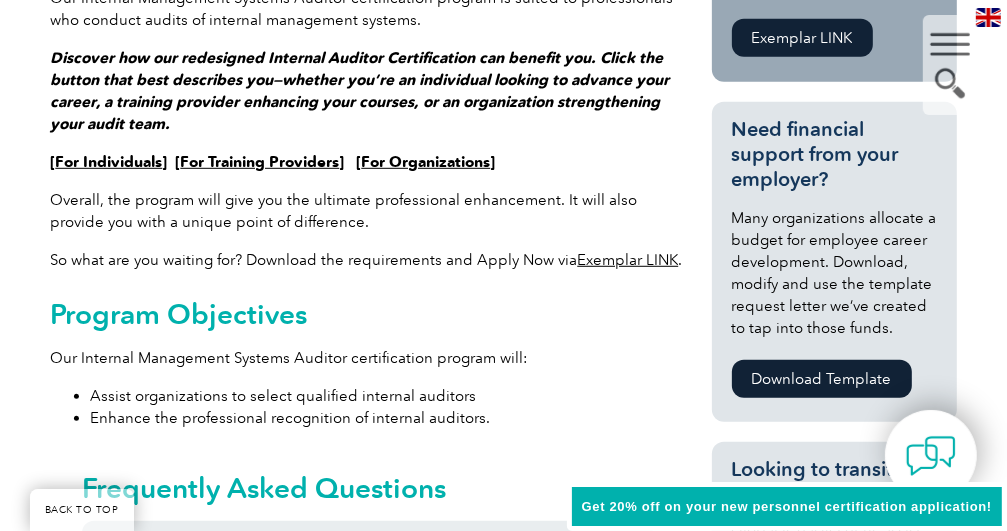 scroll, scrollTop: 800, scrollLeft: 0, axis: vertical 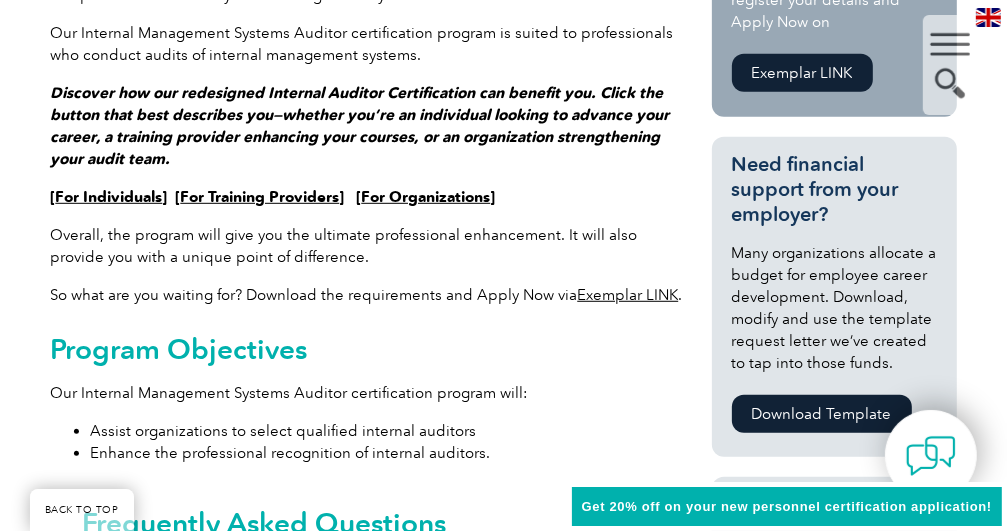 click on "Discover how our redesigned Internal Auditor Certification can benefit you. Click the button that best describes you—whether you’re an individual looking to advance your career, a training provider enhancing your courses, or an organization strengthening your audit team." at bounding box center (359, 126) 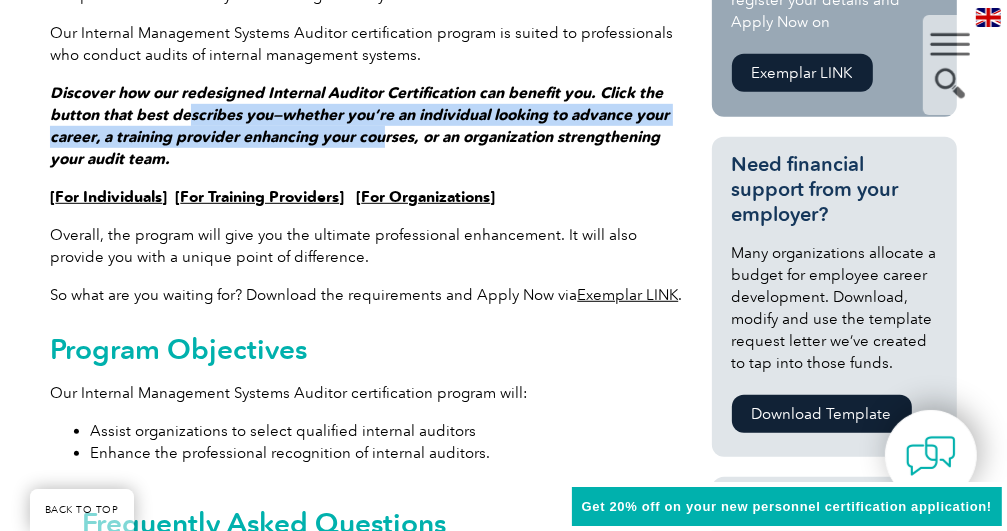 drag, startPoint x: 186, startPoint y: 118, endPoint x: 387, endPoint y: 137, distance: 201.89601 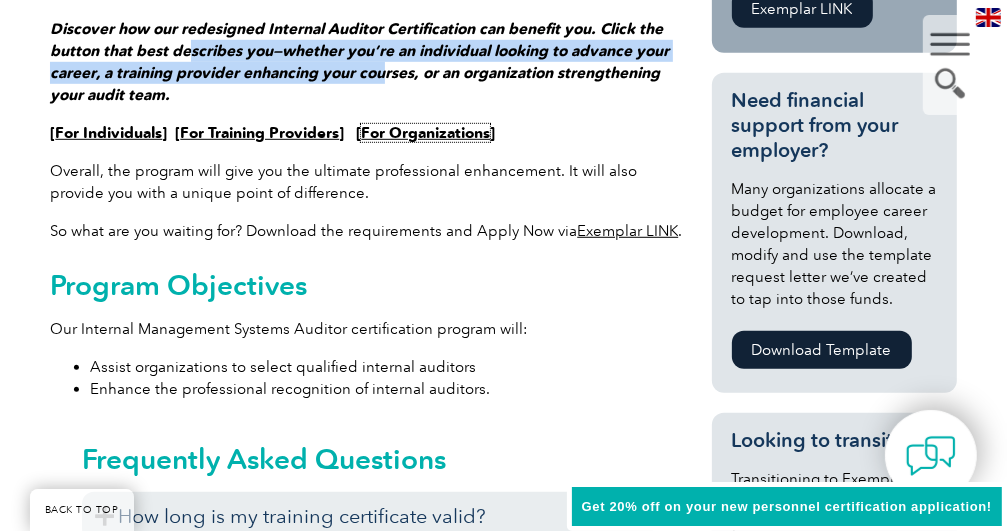 scroll, scrollTop: 900, scrollLeft: 0, axis: vertical 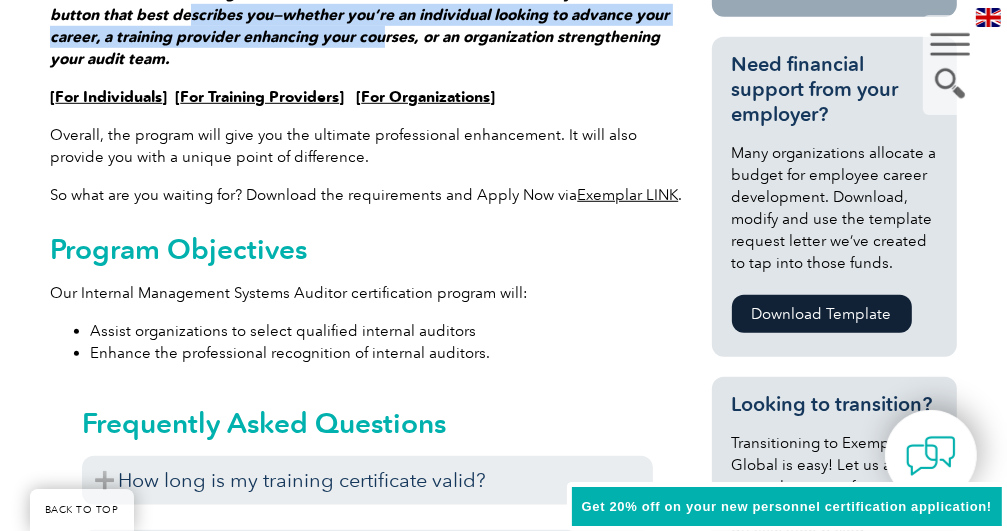click on "For Individuals" at bounding box center (108, 97) 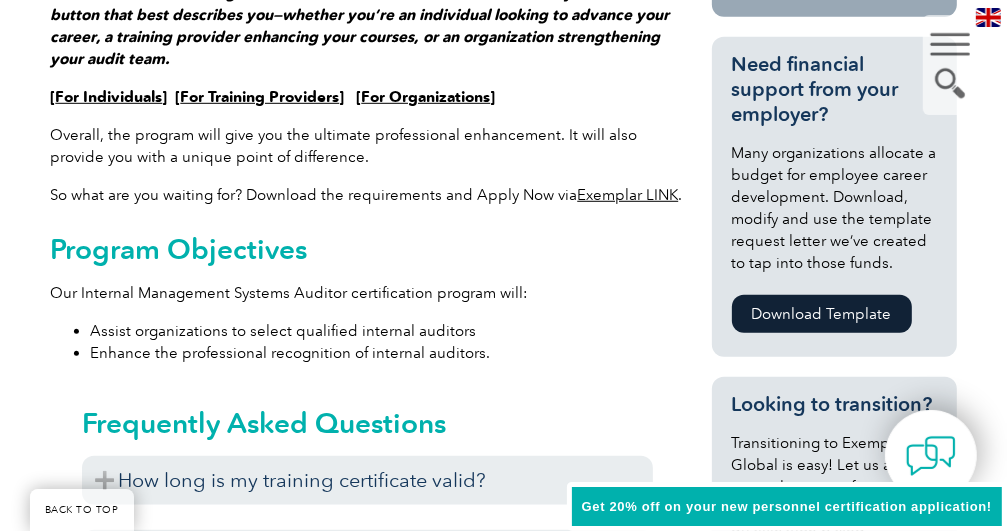 click on "General Overview
Do you audit internal management systems? Do you want to demonstrate that you are a management system expert? Exemplar Global’s Internal Management Systems Auditor certification program will give you the international recognition you need to stand out from the crowd.
Essentially, our Internal Management Systems Auditor certification program will verify your professional auditing credentials. You can benefit from certification through recognition in your workplace and beyond, providing relevance and value to the industry that you serve.
Through examination of your knowledge and measurement of the personal attributes defined in ISO 19011 “general auditing guidelines”, the program will give you proof of your competence to effectively audit management systems.
Our Internal Management Systems Auditor certification program is suited to professionals who conduct audits of internal management systems.
[ For Individuals ]  [ ]   [ ]" at bounding box center [367, 685] 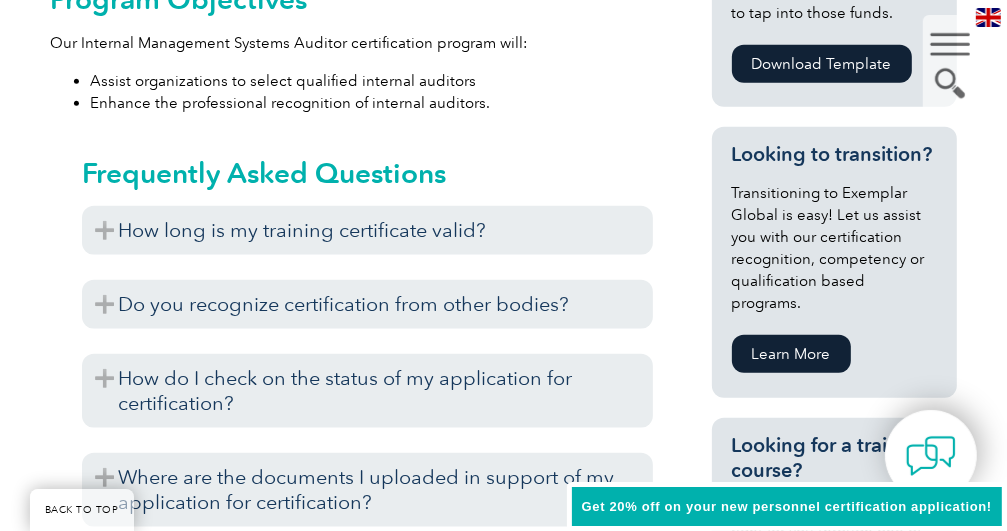 scroll, scrollTop: 1200, scrollLeft: 0, axis: vertical 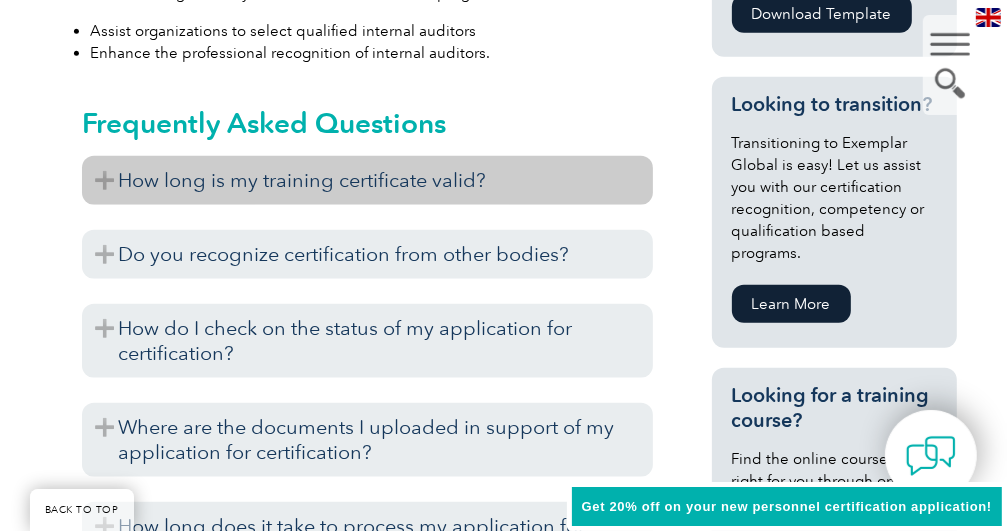 click on "How long is my training certificate valid?" at bounding box center [367, 180] 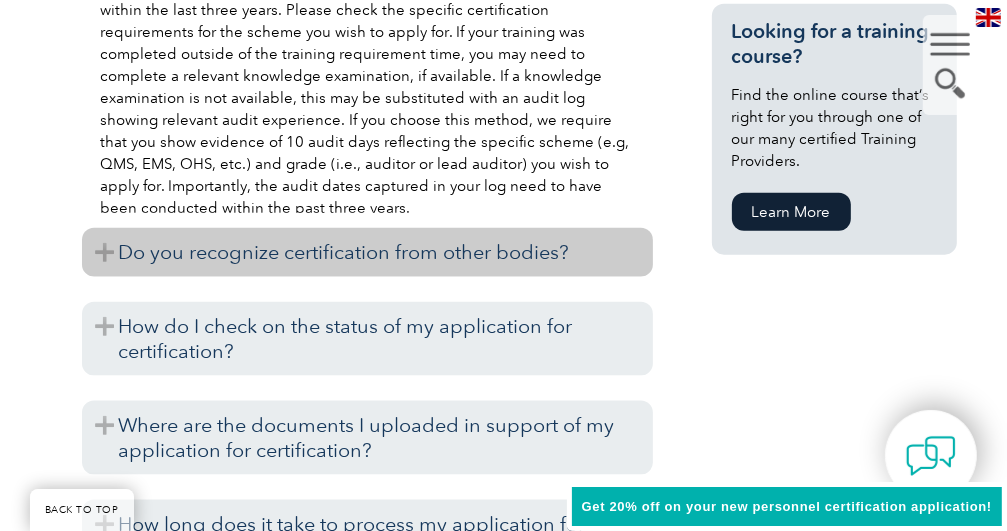 scroll, scrollTop: 1600, scrollLeft: 0, axis: vertical 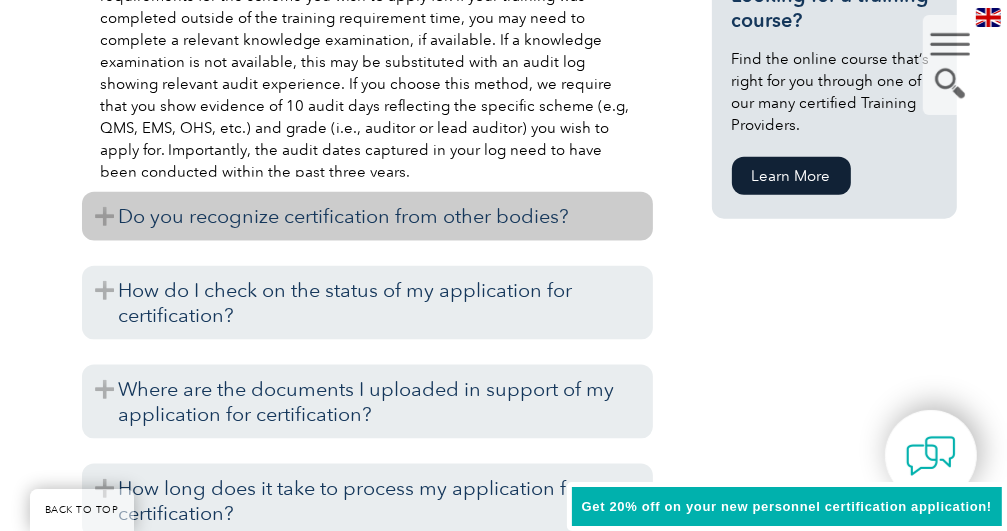 click on "Do you recognize certification from other bodies?" at bounding box center [367, 216] 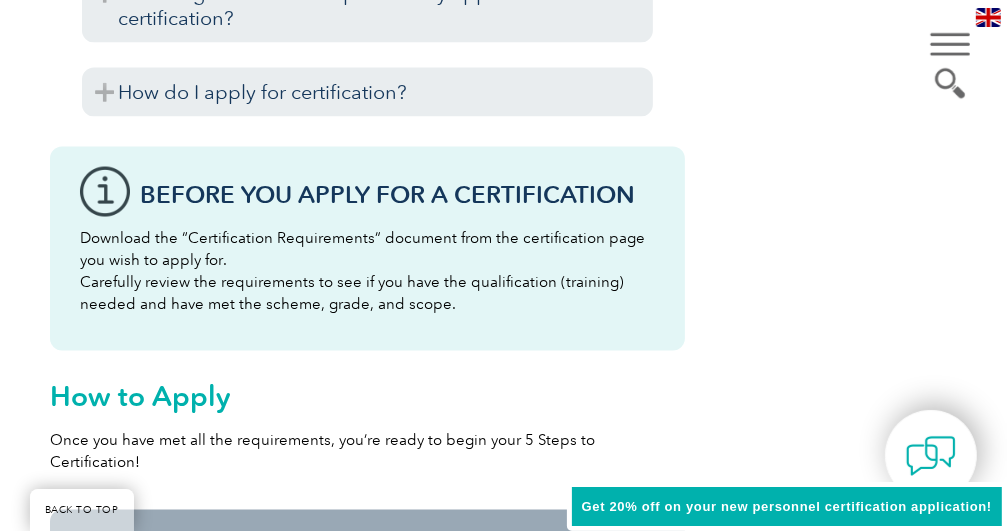 scroll, scrollTop: 2200, scrollLeft: 0, axis: vertical 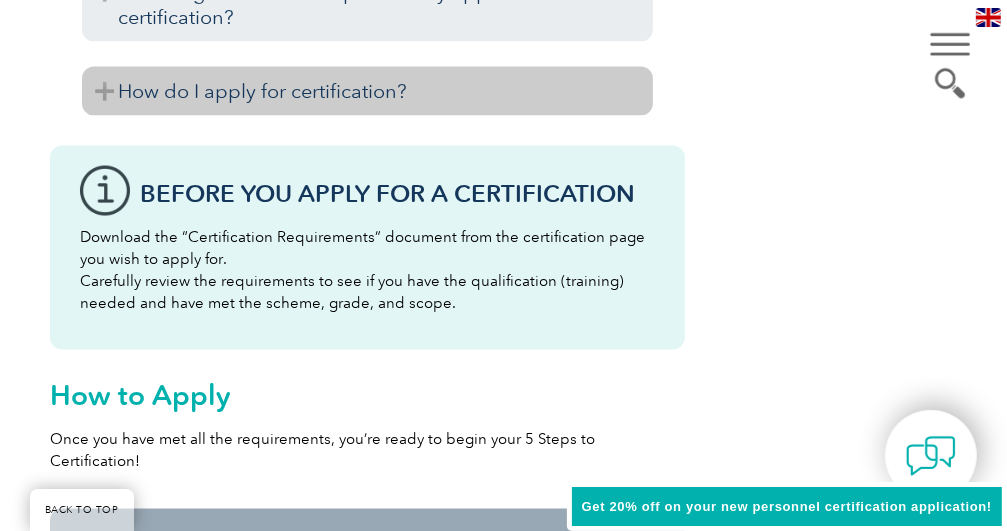 click on "How do I apply for certification?" at bounding box center (367, 91) 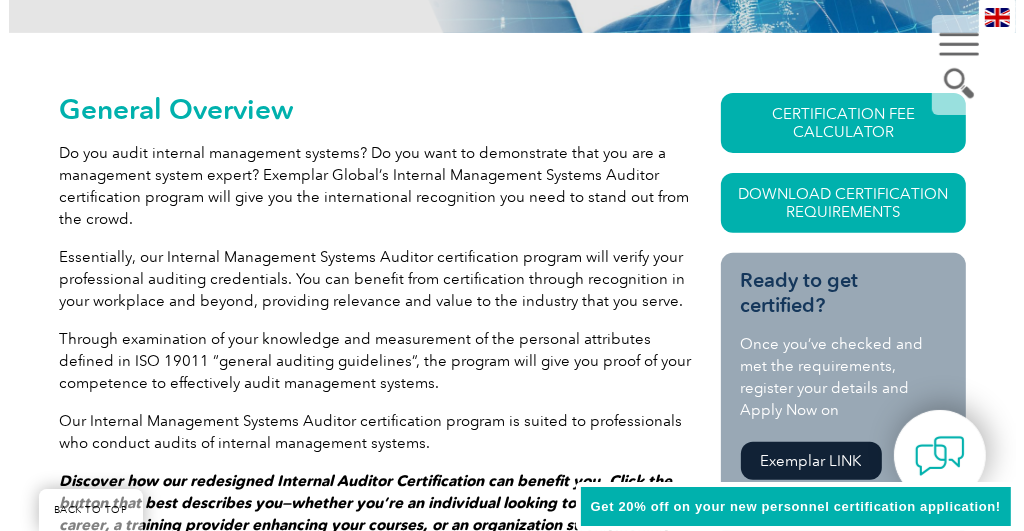 scroll, scrollTop: 400, scrollLeft: 0, axis: vertical 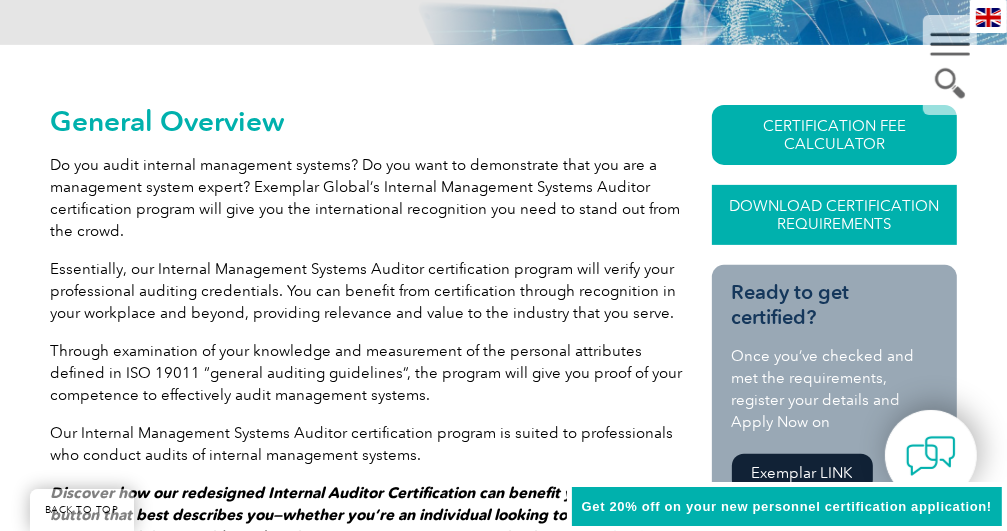 click on "Download Certification Requirements" at bounding box center [834, 215] 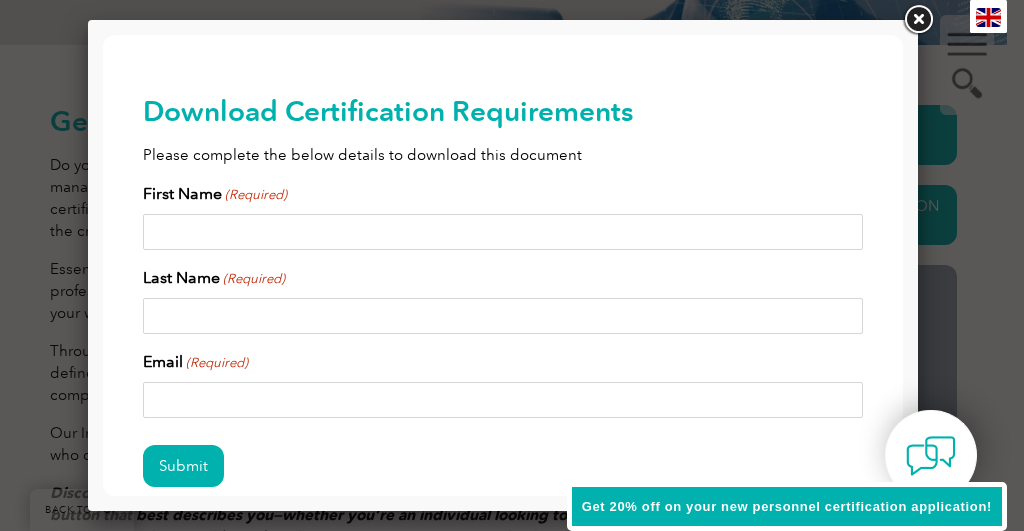 scroll, scrollTop: 0, scrollLeft: 0, axis: both 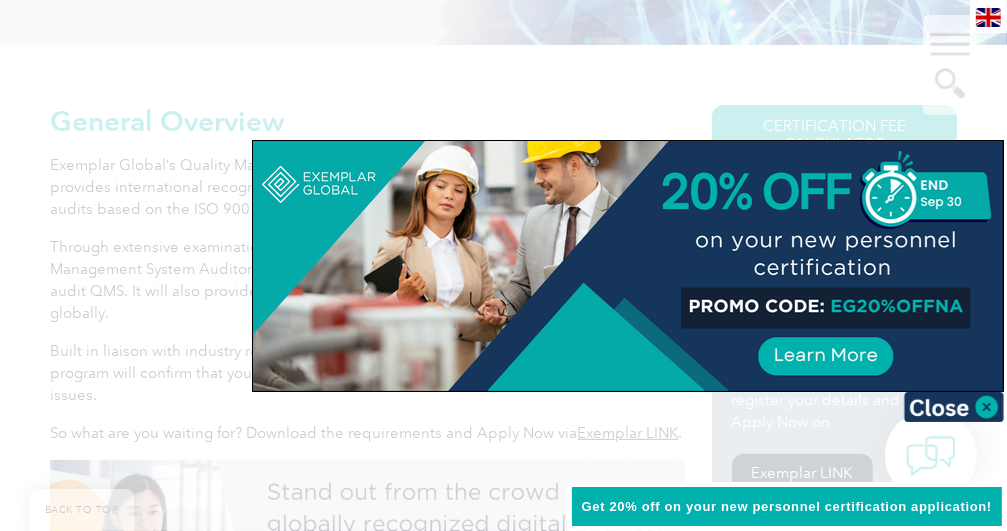 click at bounding box center [503, 265] 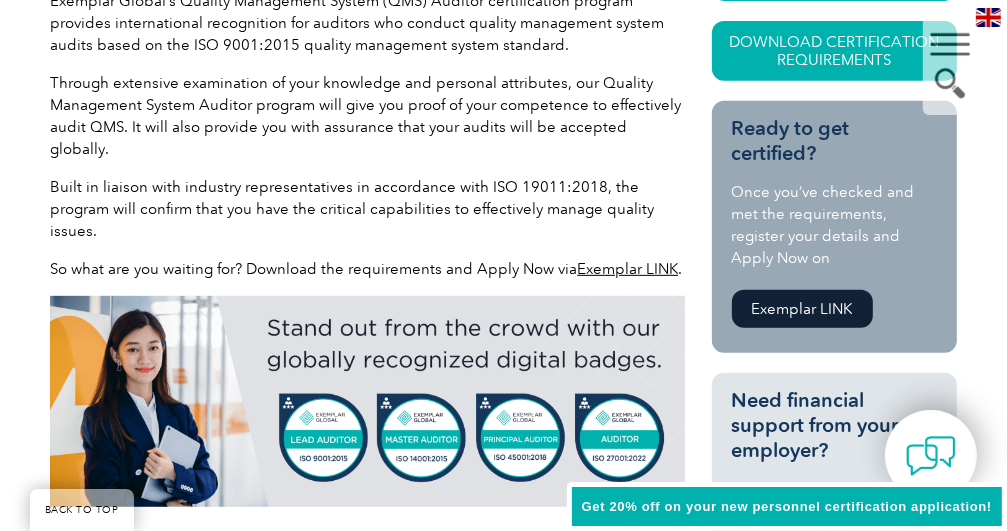 scroll, scrollTop: 600, scrollLeft: 0, axis: vertical 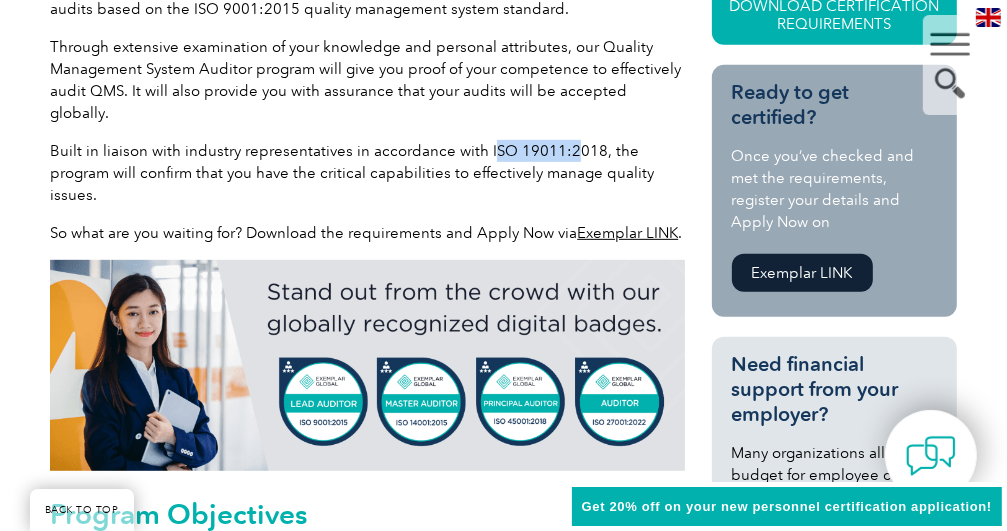 drag, startPoint x: 482, startPoint y: 127, endPoint x: 569, endPoint y: 130, distance: 87.05171 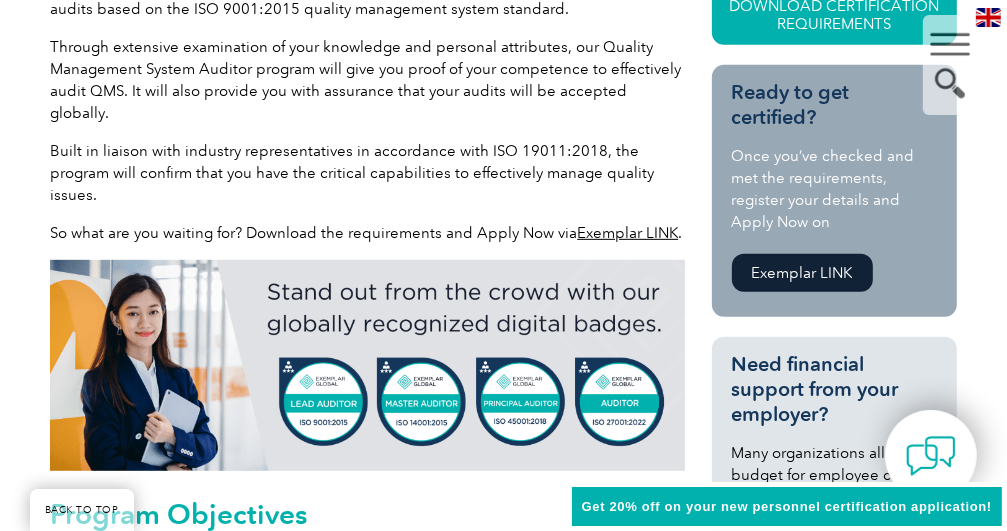 click on "Built in liaison with industry representatives in accordance with ISO 19011:2018, the program will confirm that you have the critical capabilities to effectively manage quality issues." at bounding box center (367, 173) 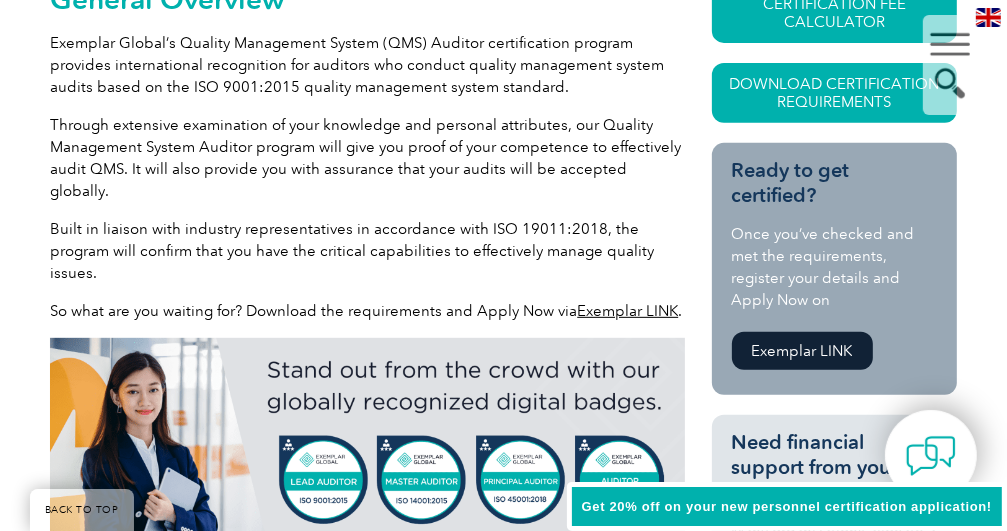 scroll, scrollTop: 500, scrollLeft: 0, axis: vertical 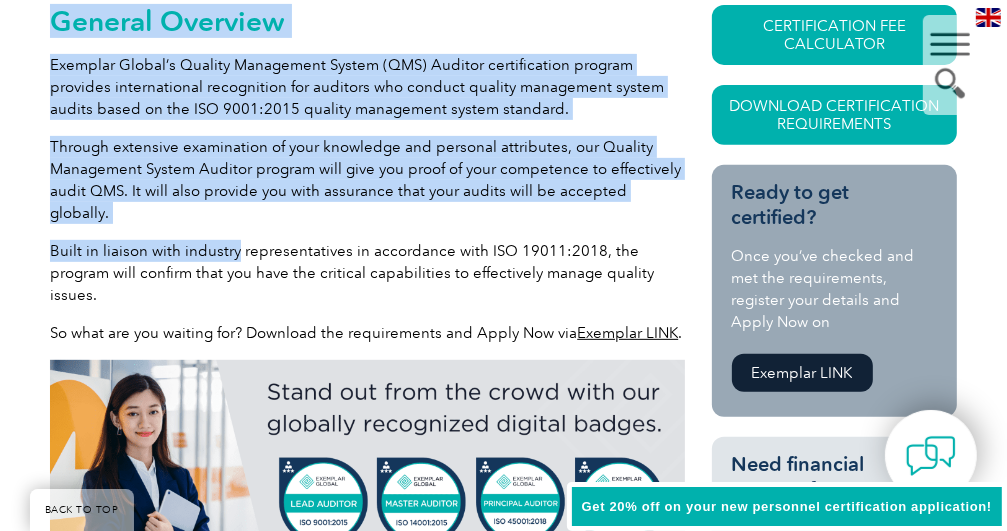 drag, startPoint x: 45, startPoint y: 226, endPoint x: 312, endPoint y: 242, distance: 267.47897 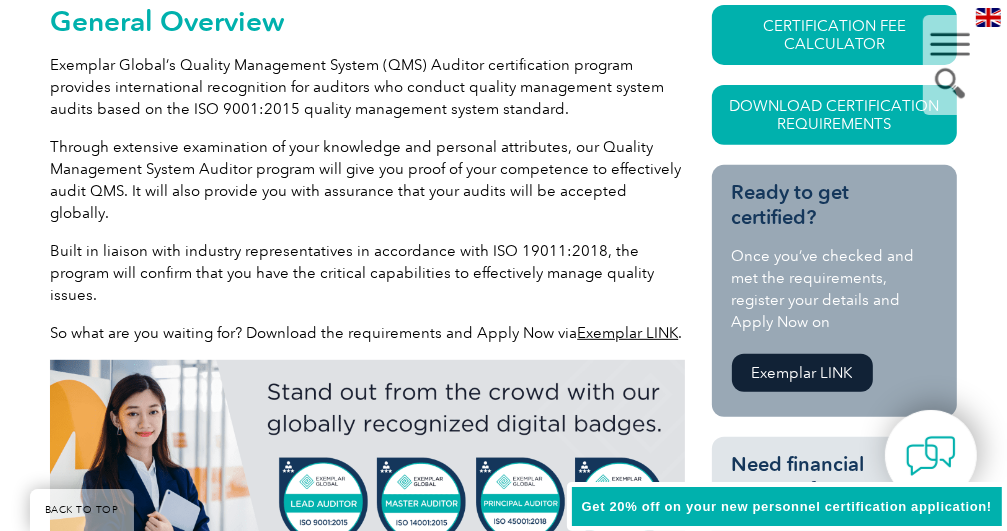 click on "Built in liaison with industry representatives in accordance with ISO 19011:2018, the program will confirm that you have the critical capabilities to effectively manage quality issues." at bounding box center (367, 273) 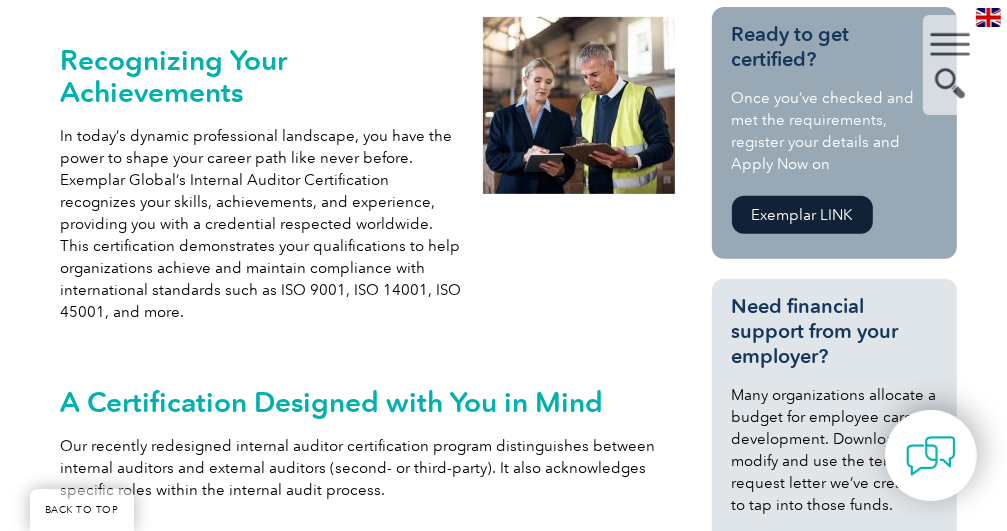 scroll, scrollTop: 400, scrollLeft: 0, axis: vertical 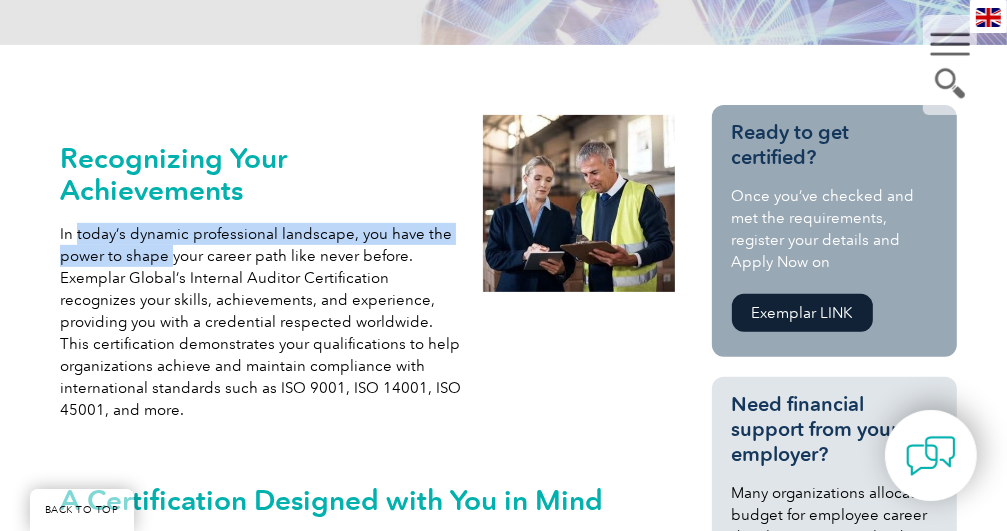 drag, startPoint x: 77, startPoint y: 230, endPoint x: 191, endPoint y: 274, distance: 122.19656 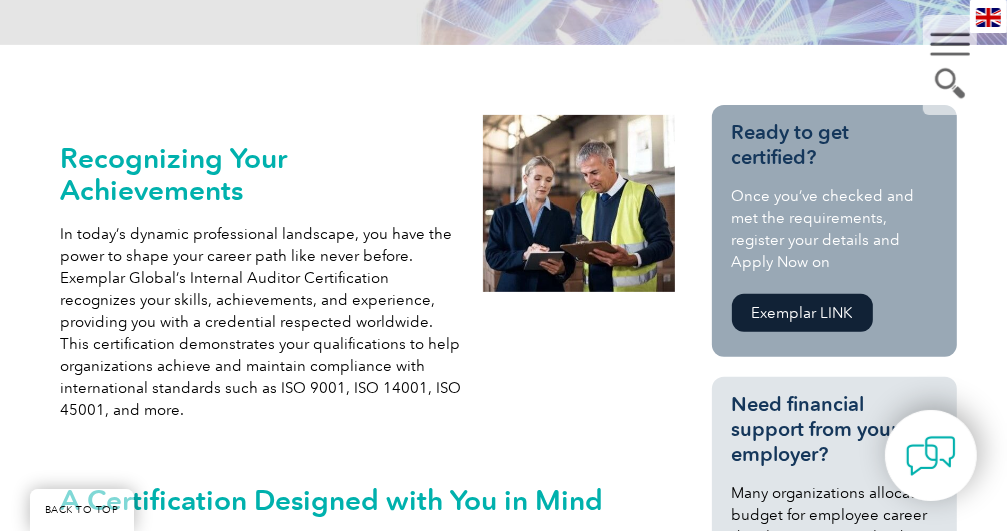 click on "In today’s dynamic professional landscape, you have the power to shape your career path like never before. Exemplar Global’s Internal Auditor Certification recognizes your skills, achievements, and experience, providing you with a credential respected worldwide. This certification demonstrates your qualifications to help organizations achieve and maintain compliance with international standards such as ISO 9001, ISO 14001, ISO 45001, and more." at bounding box center [261, 322] 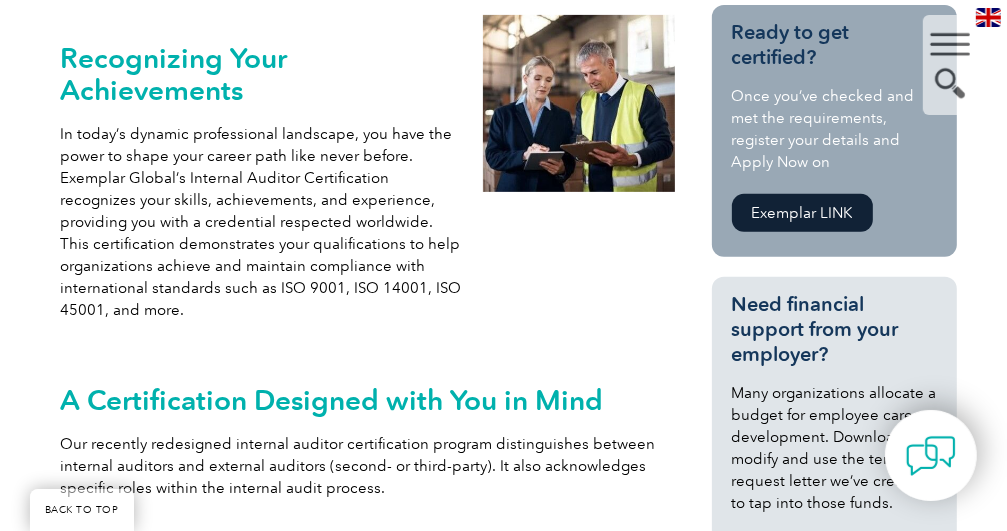 click on "In today’s dynamic professional landscape, you have the power to shape your career path like never before. Exemplar Global’s Internal Auditor Certification recognizes your skills, achievements, and experience, providing you with a credential respected worldwide. This certification demonstrates your qualifications to help organizations achieve and maintain compliance with international standards such as ISO 9001, ISO 14001, ISO 45001, and more." at bounding box center (261, 222) 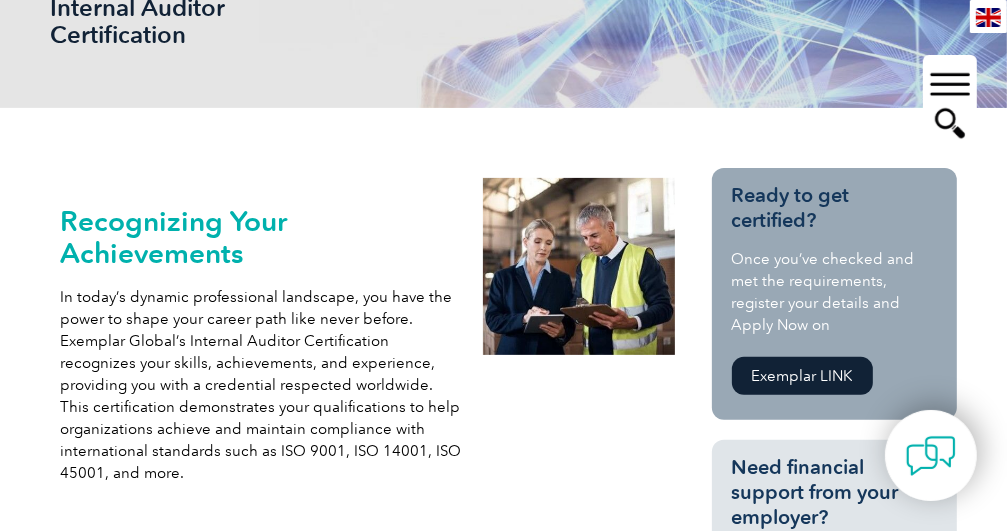 scroll, scrollTop: 0, scrollLeft: 0, axis: both 